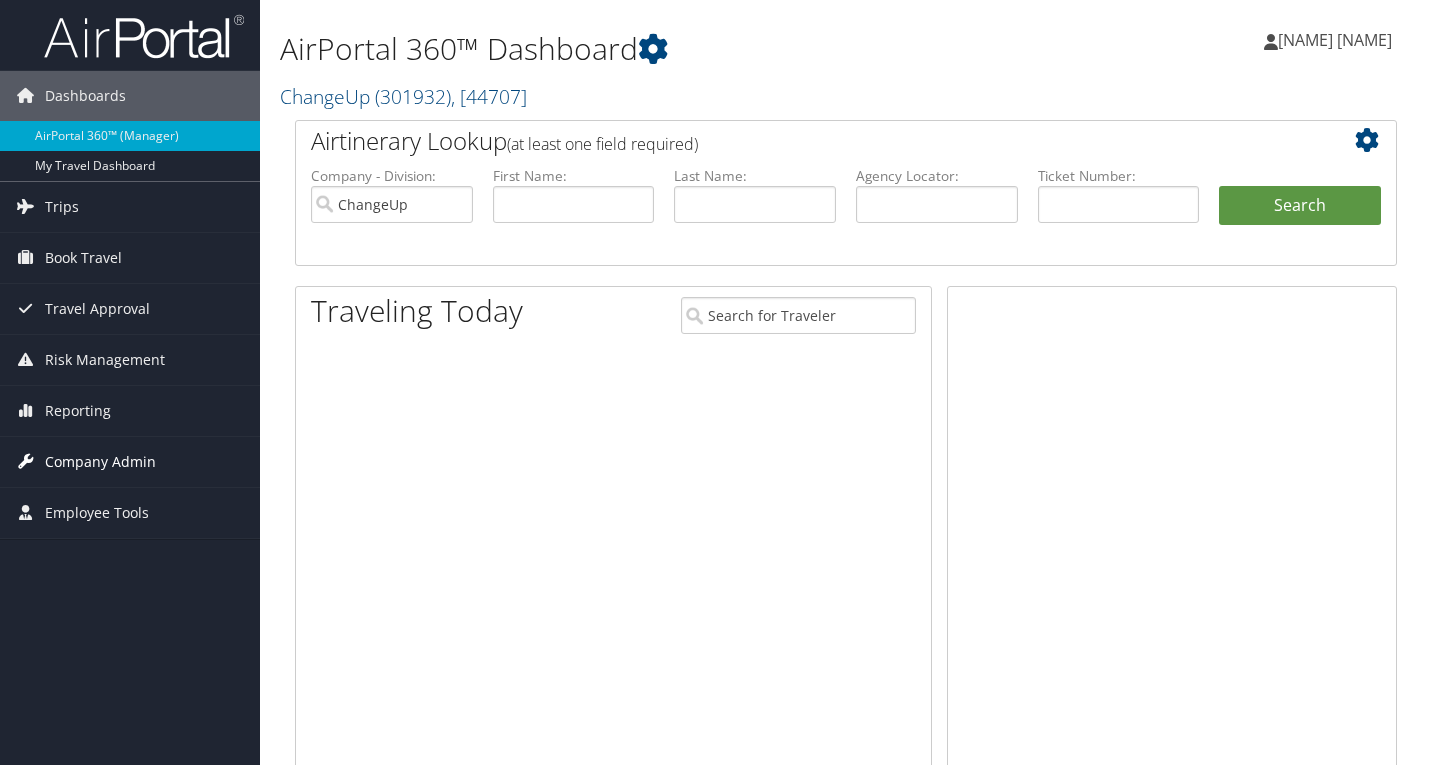 scroll, scrollTop: 0, scrollLeft: 0, axis: both 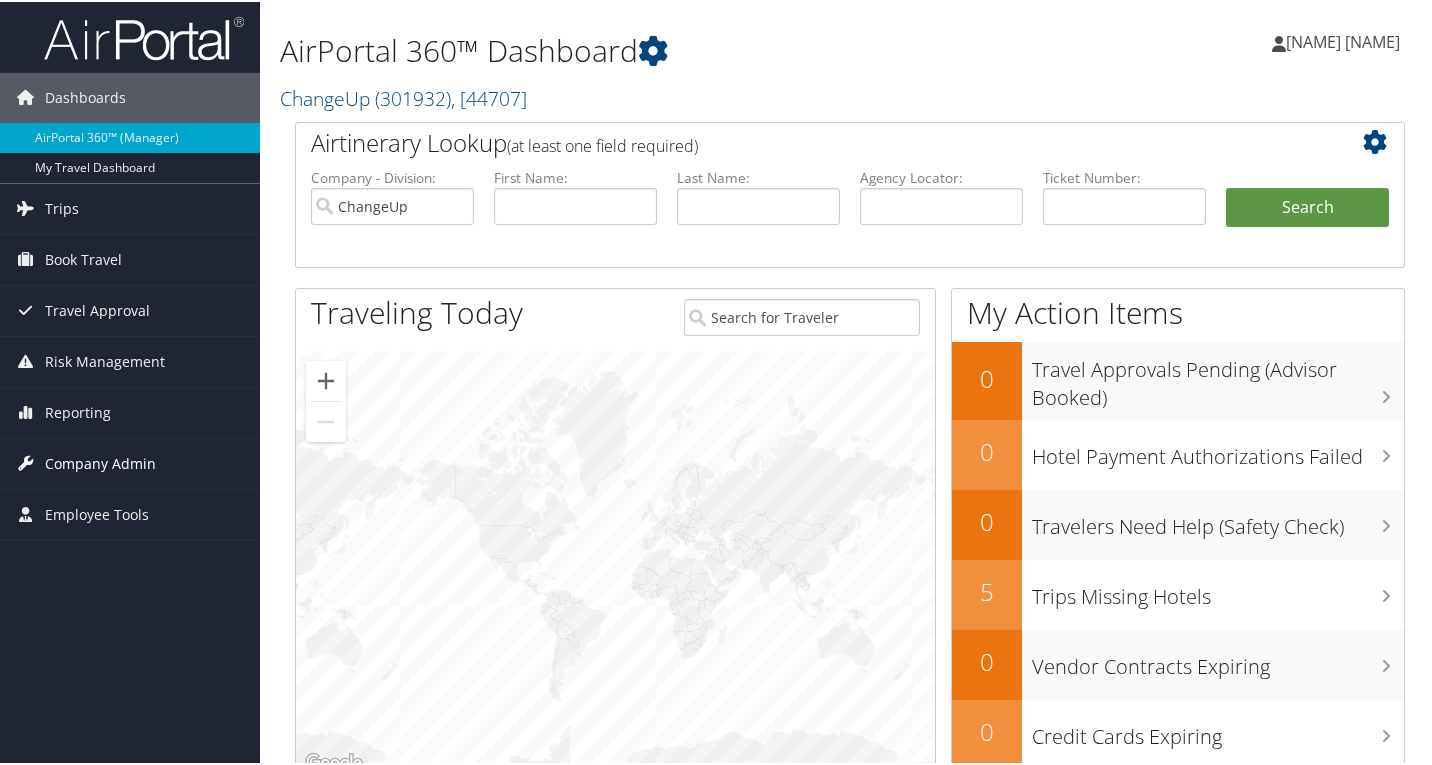 click on "Company Admin" at bounding box center (100, 462) 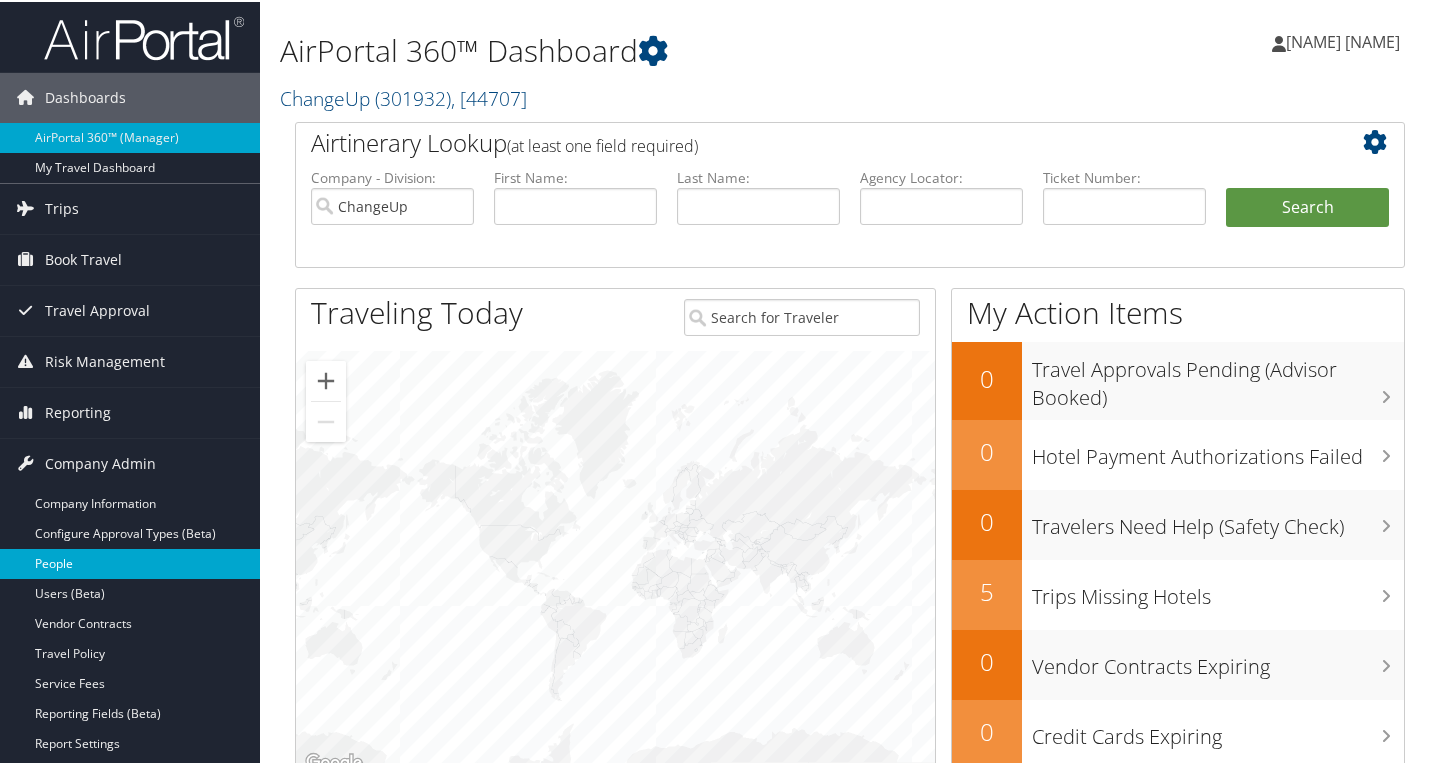 click on "People" at bounding box center [130, 562] 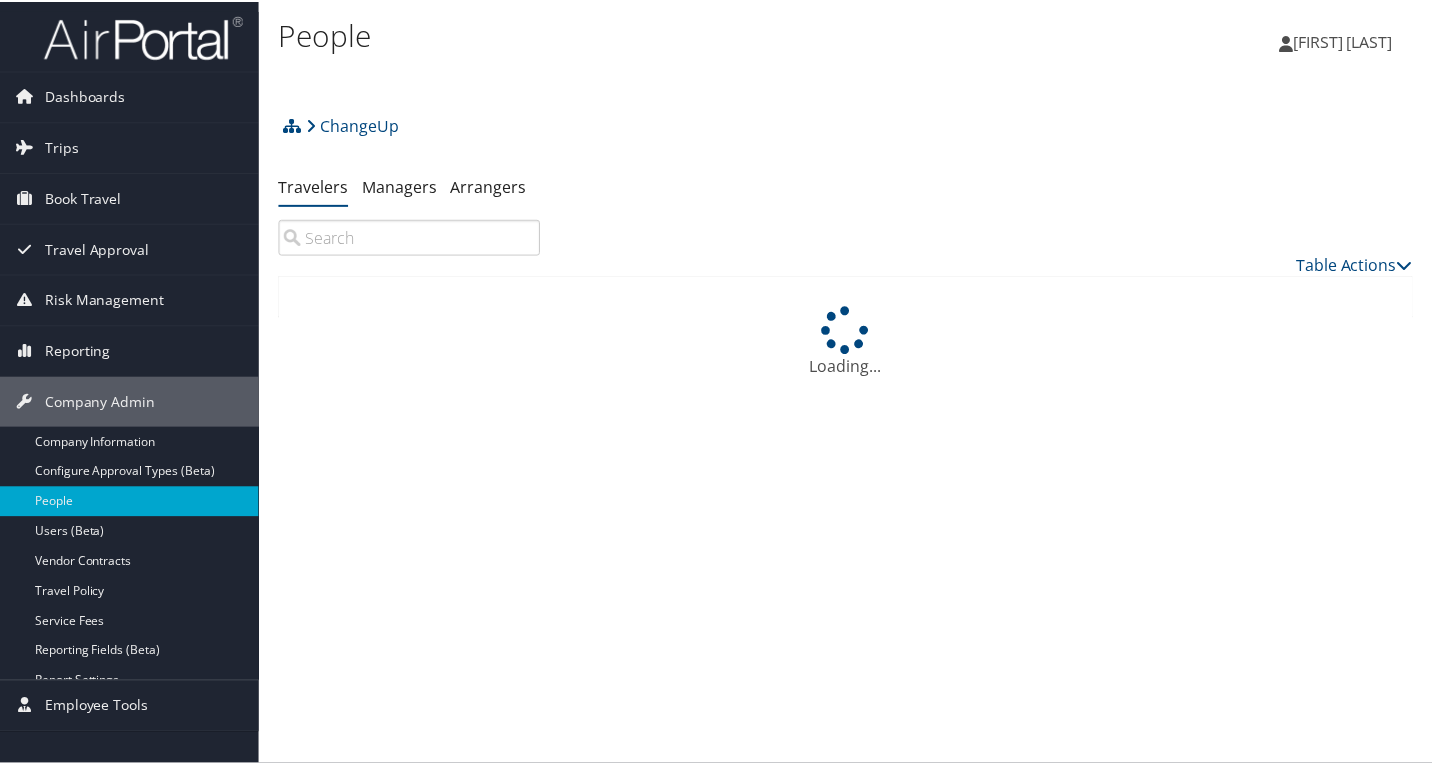 scroll, scrollTop: 0, scrollLeft: 0, axis: both 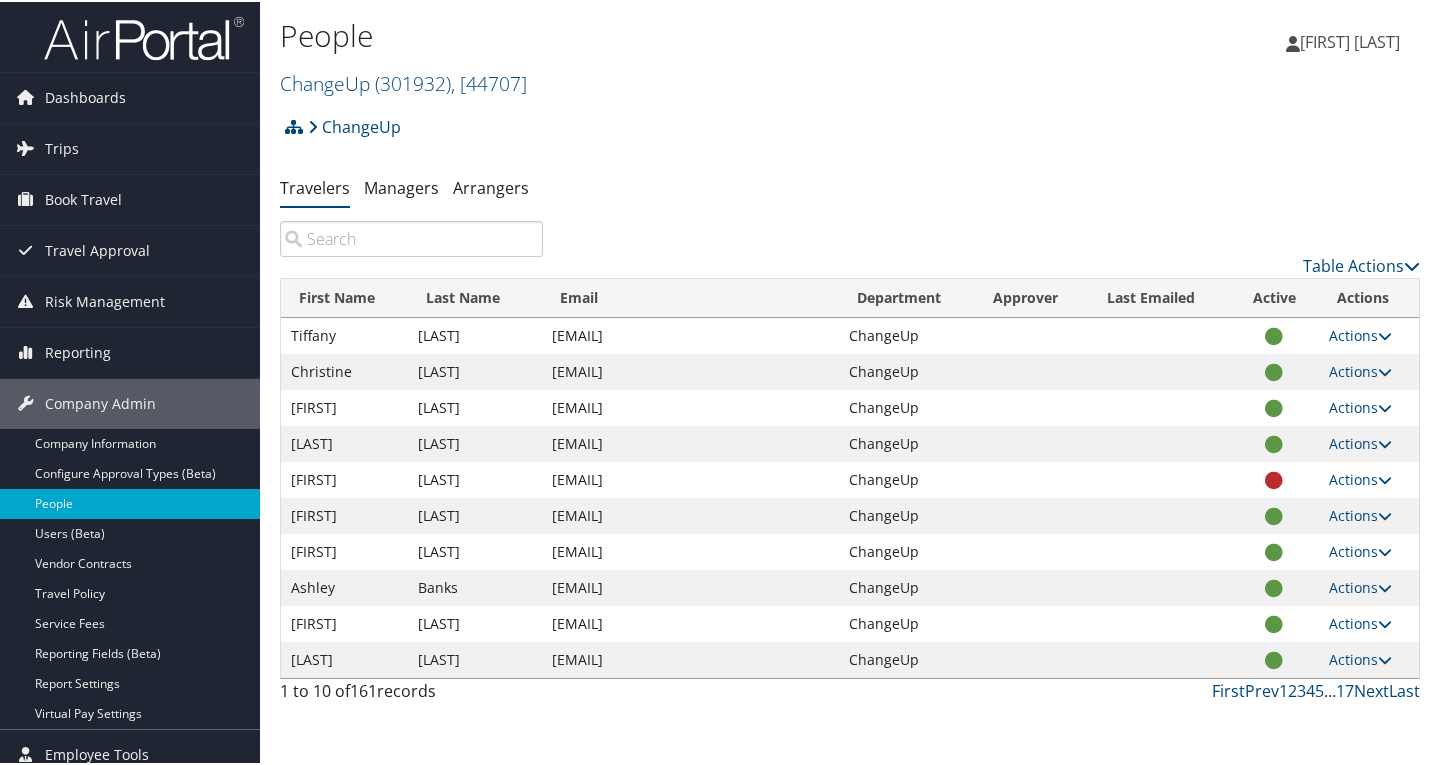 click at bounding box center [411, 237] 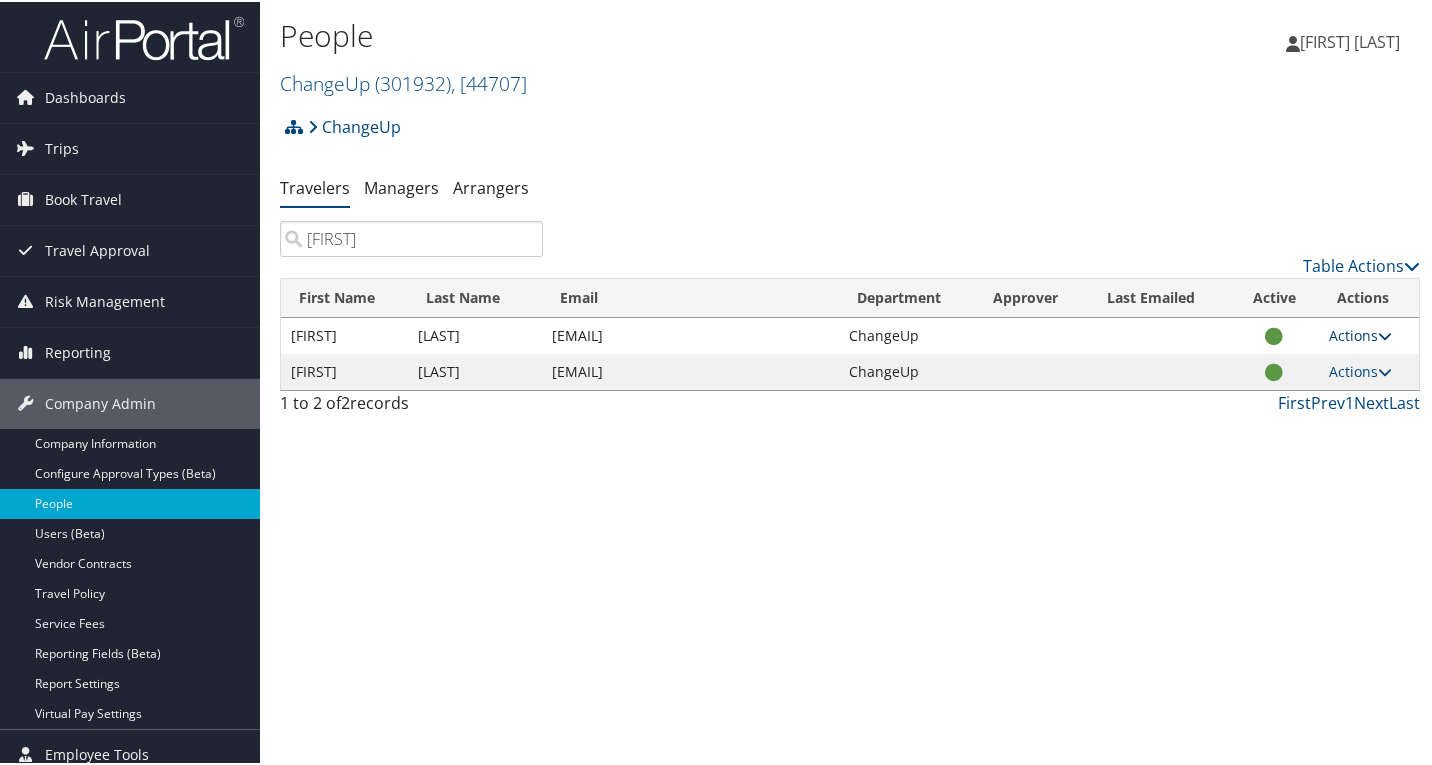 type on "[FIRST]" 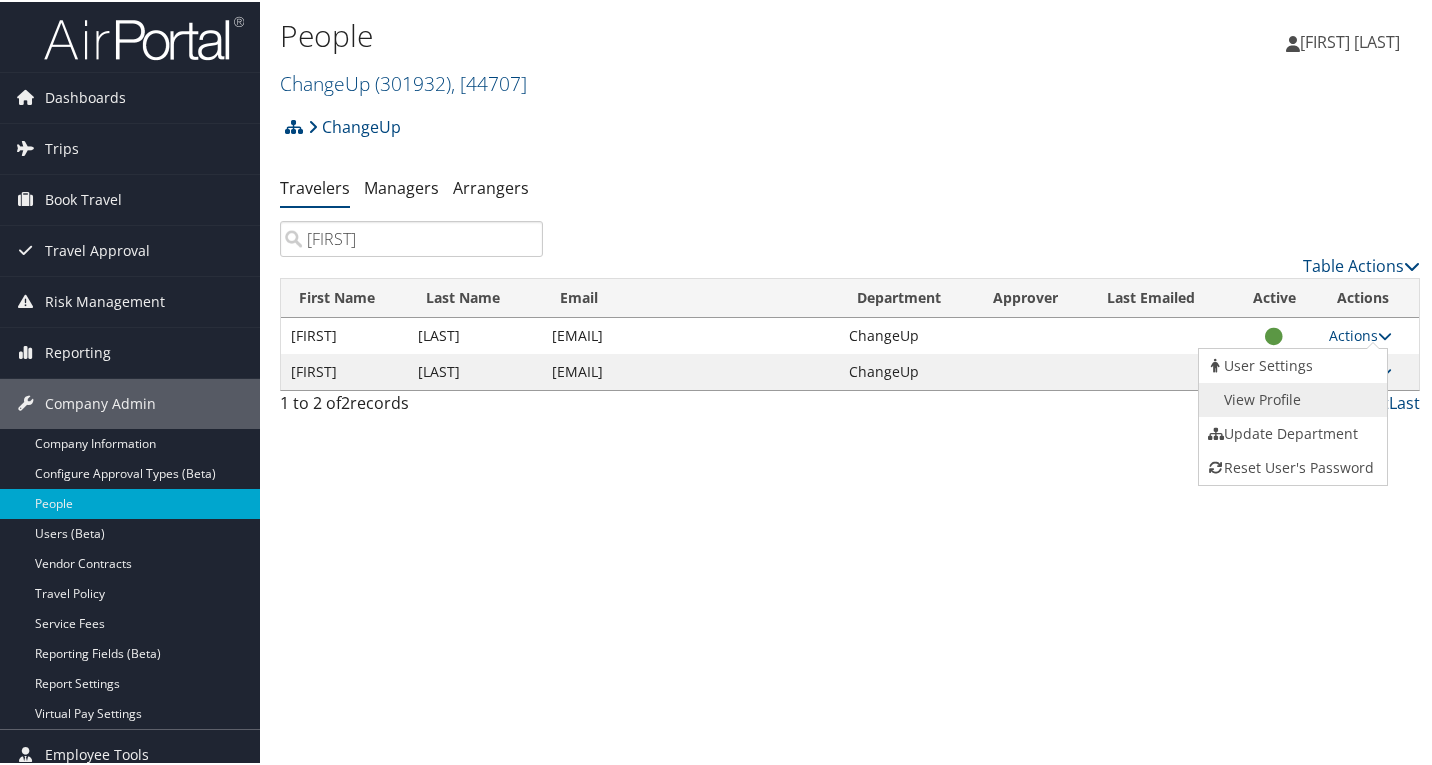 click on "View Profile" at bounding box center [1291, 398] 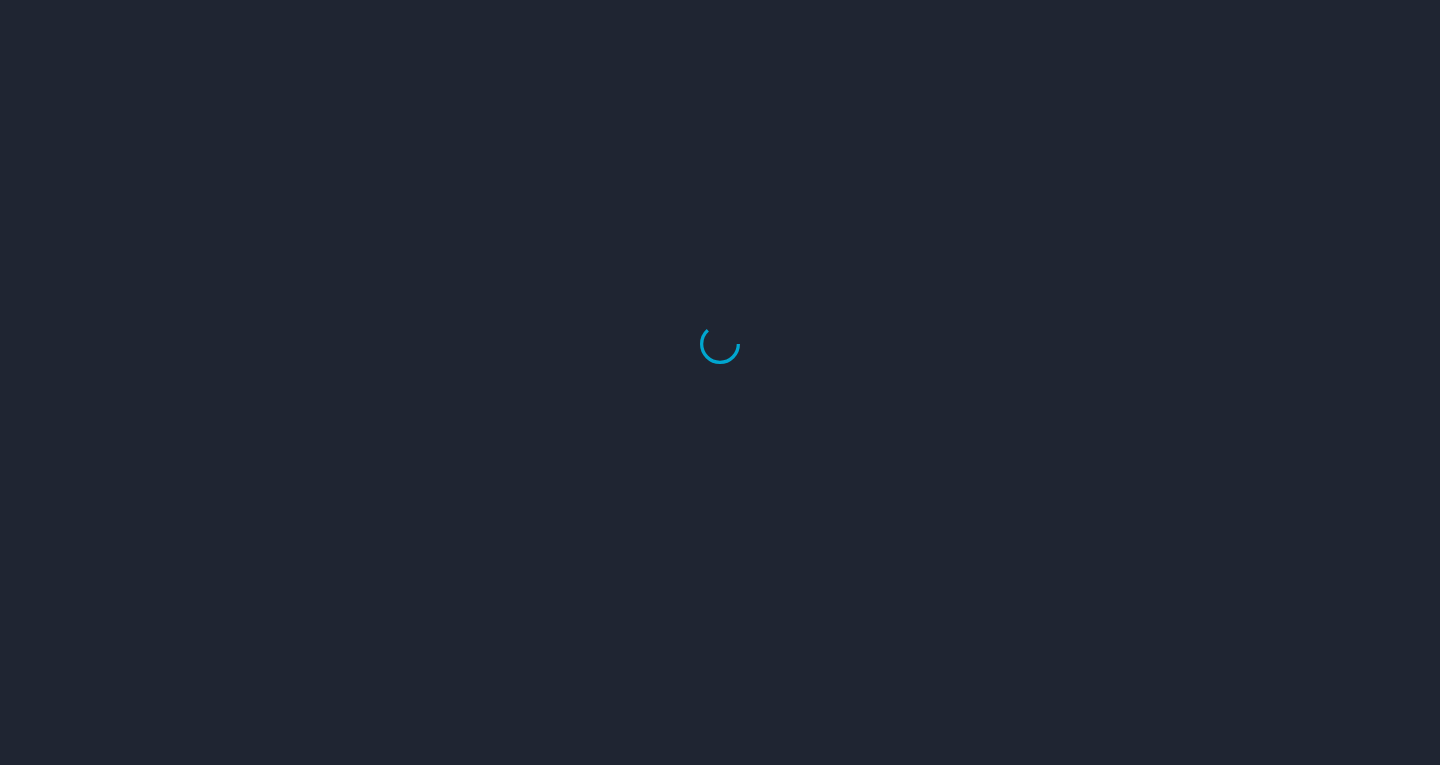 scroll, scrollTop: 0, scrollLeft: 0, axis: both 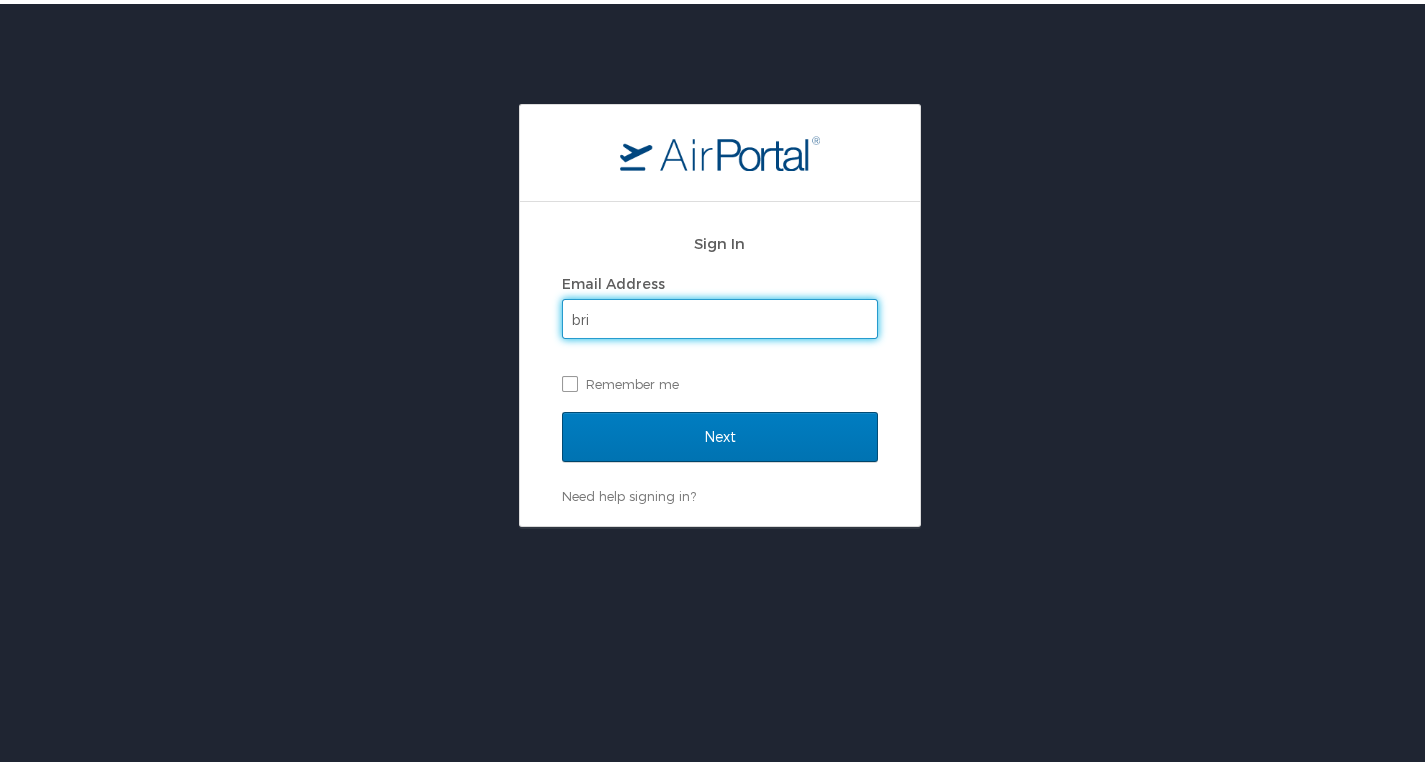 type on "[USERNAME]@[DOMAIN].com" 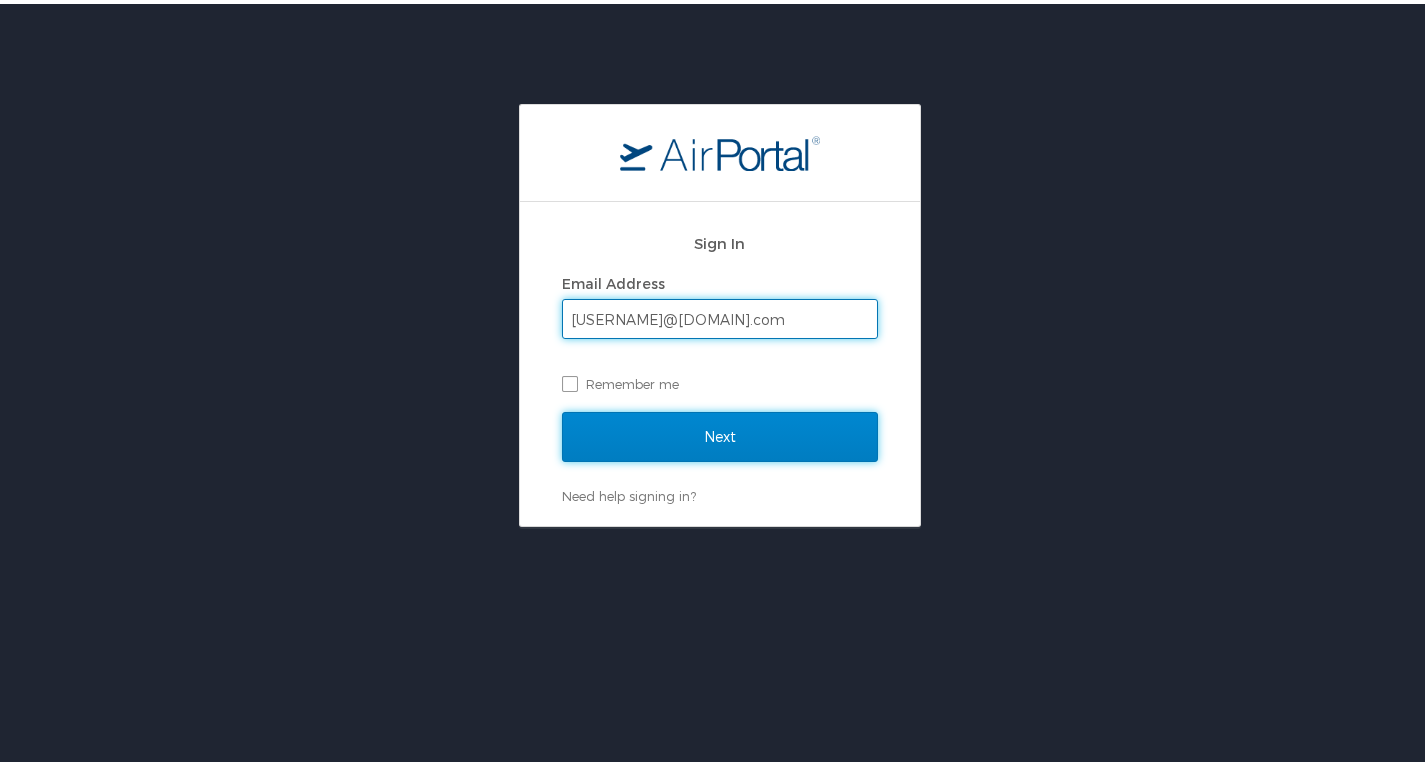 click on "Next" at bounding box center (720, 433) 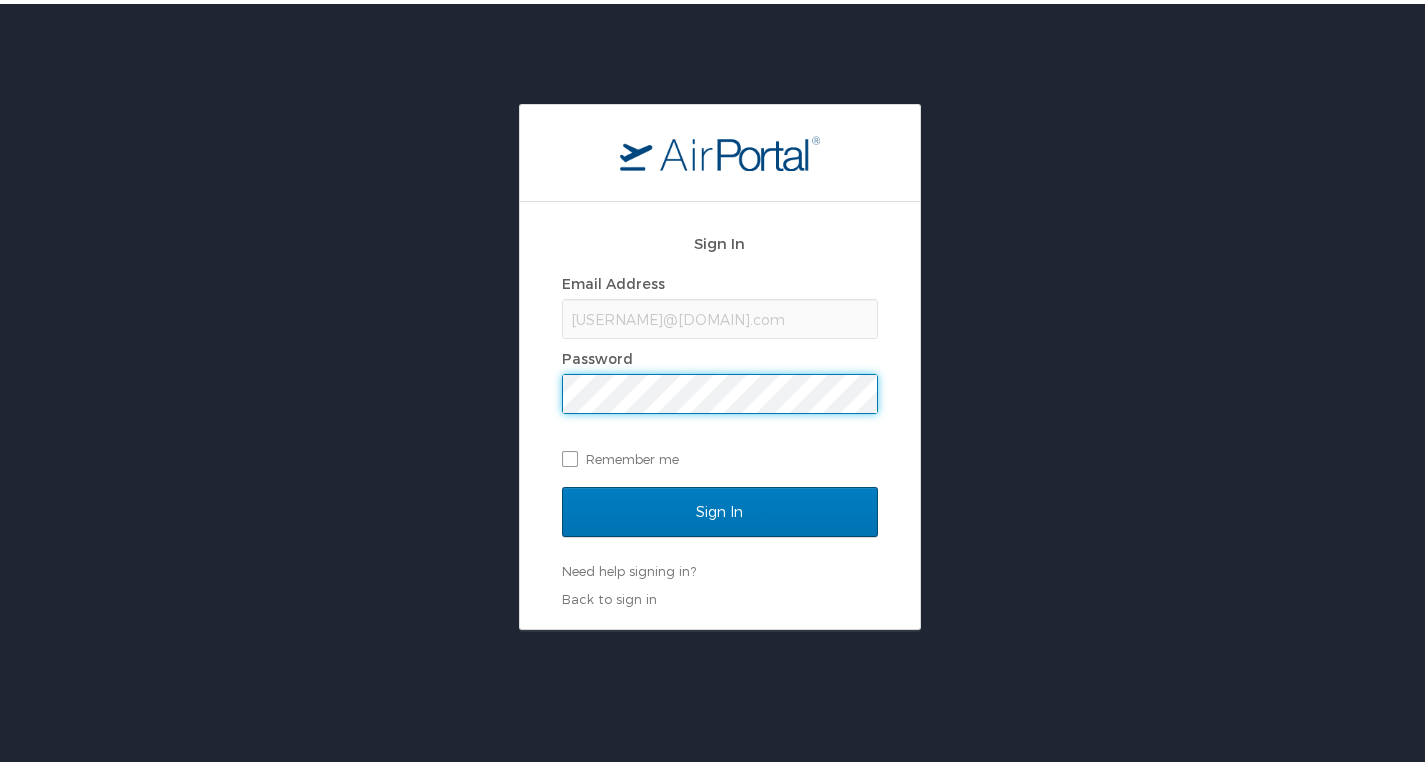 scroll, scrollTop: 0, scrollLeft: 0, axis: both 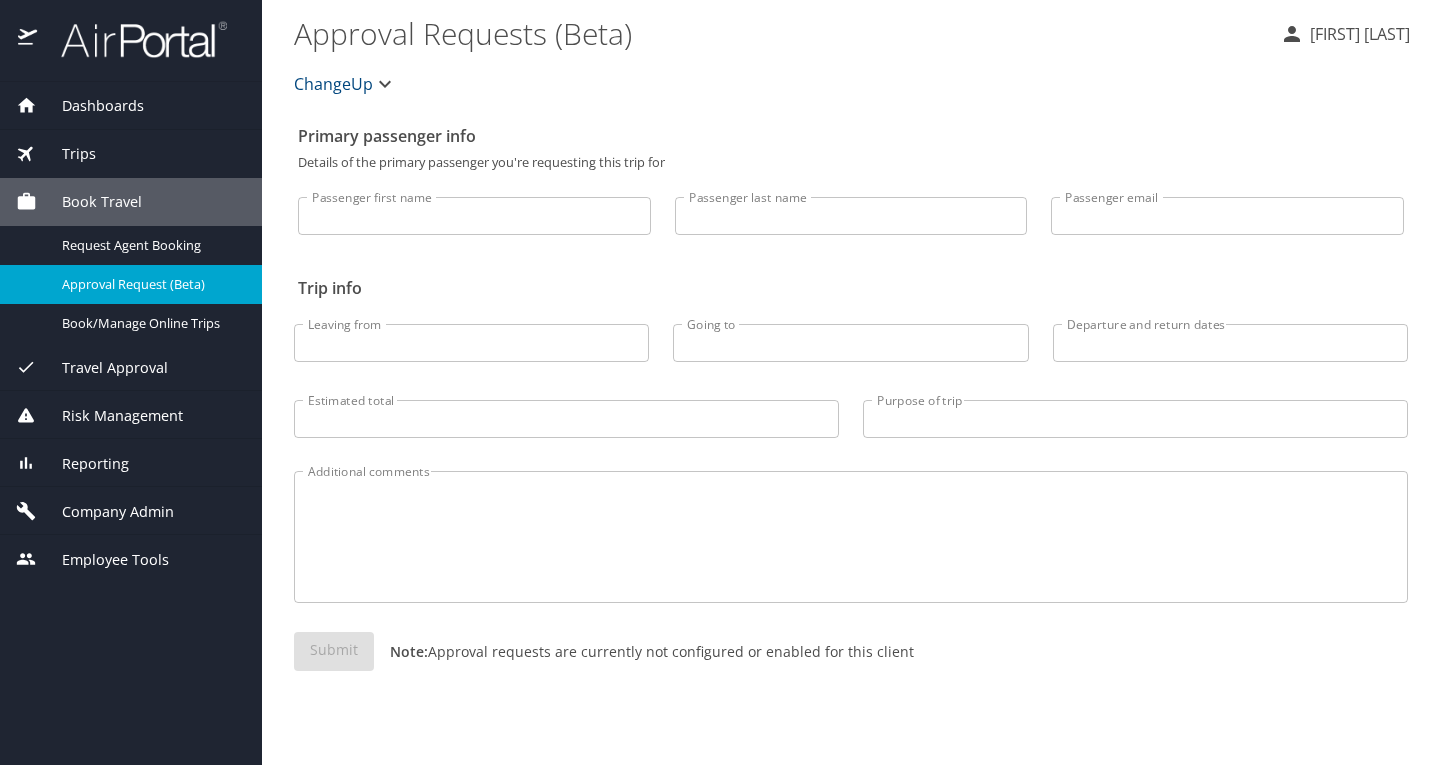 click on "Company Admin" at bounding box center (105, 512) 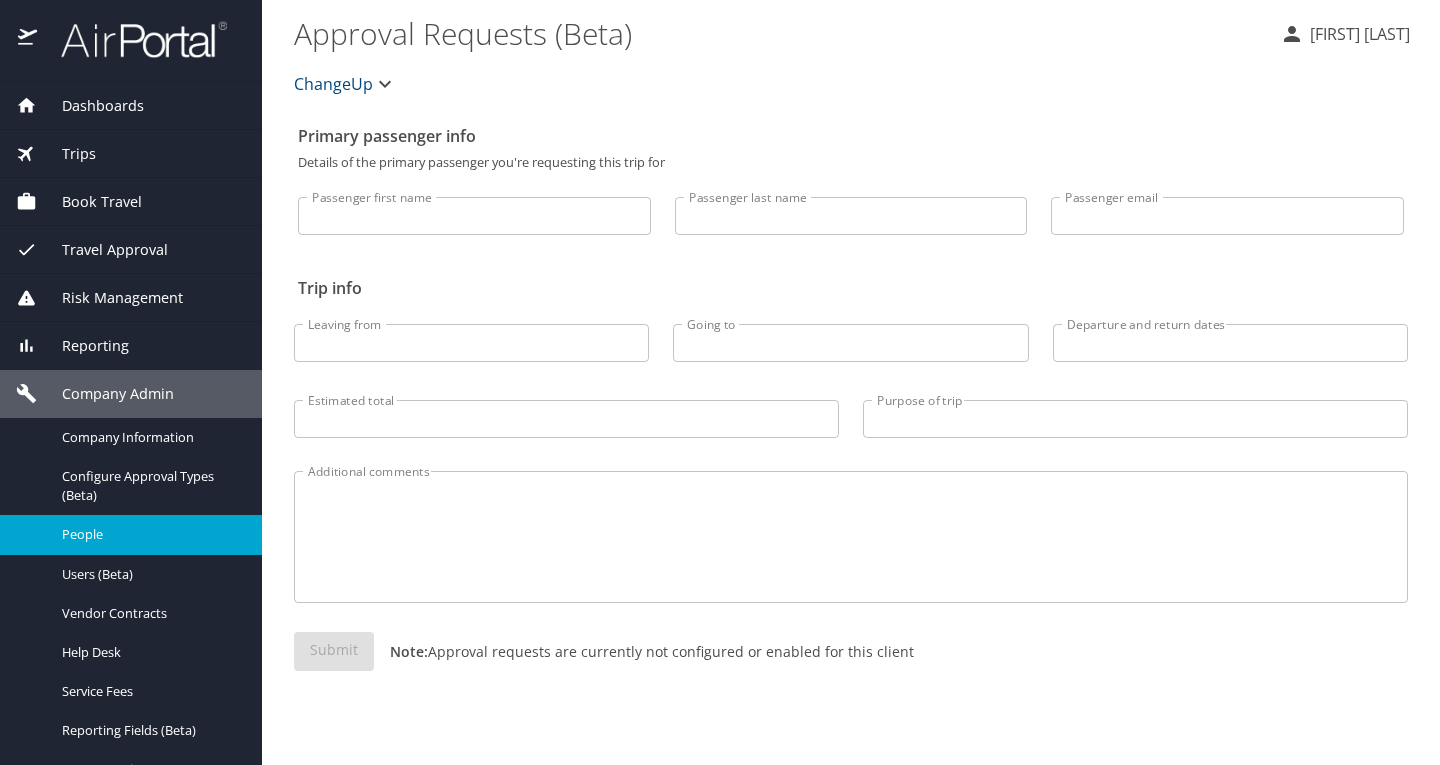click on "People" at bounding box center (150, 534) 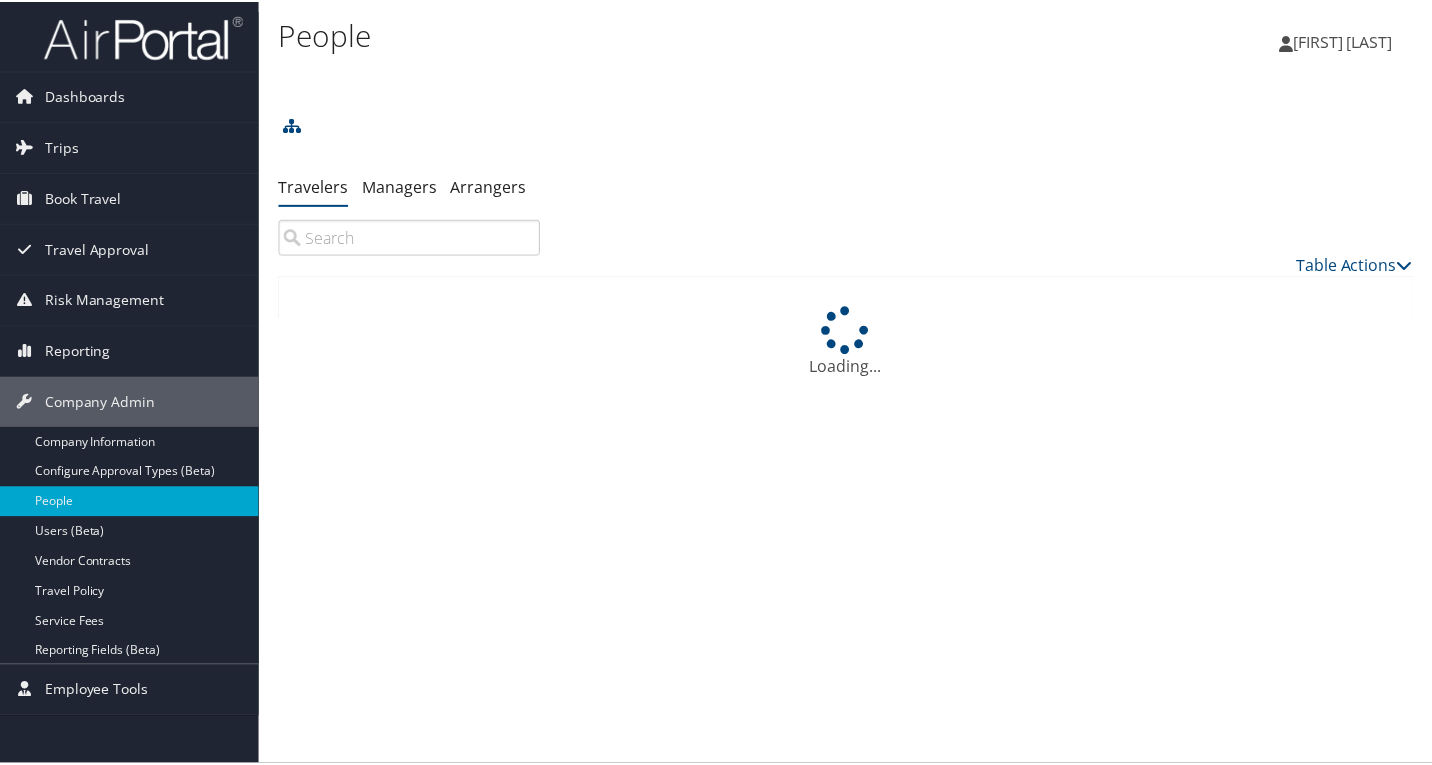 scroll, scrollTop: 0, scrollLeft: 0, axis: both 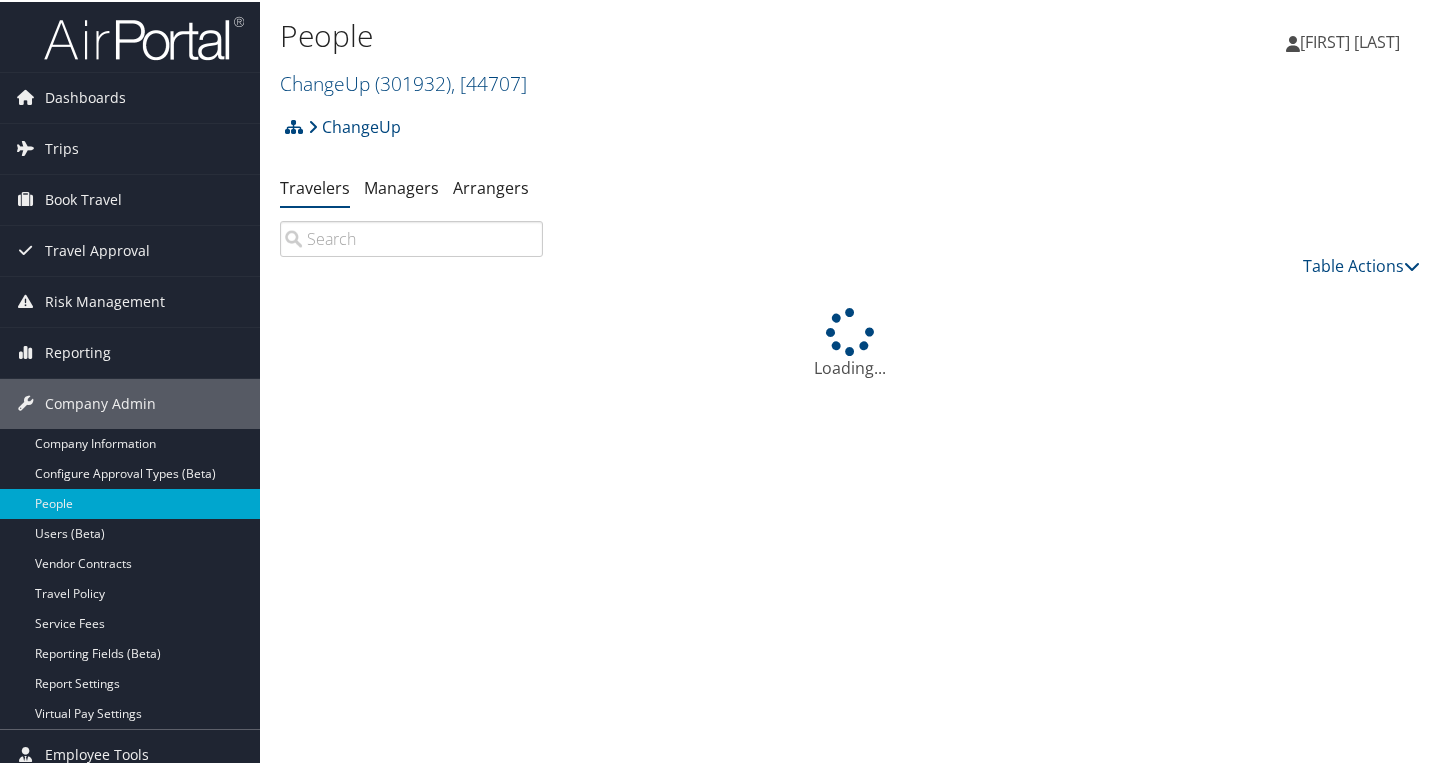 click at bounding box center (411, 237) 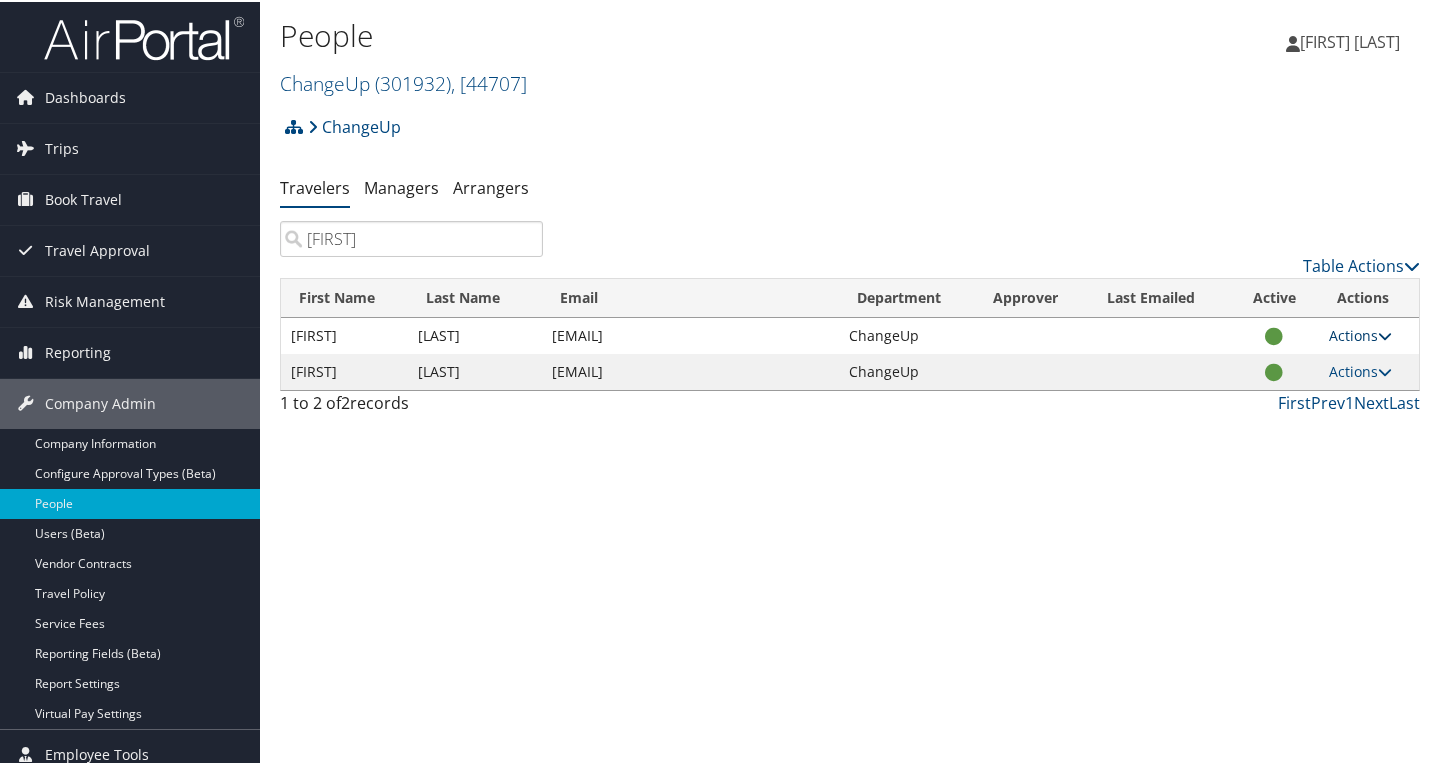 type on "alexa" 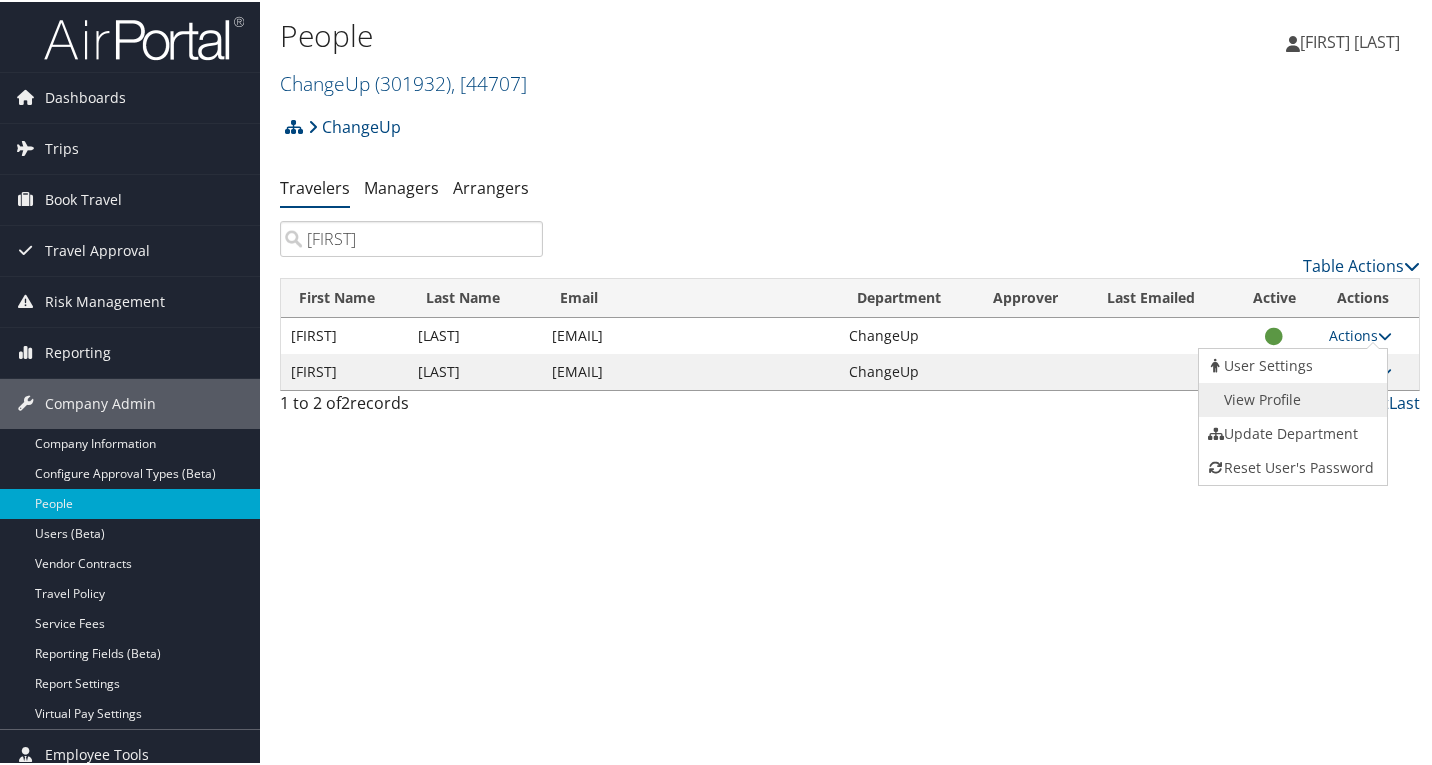 click on "View Profile" at bounding box center [1291, 398] 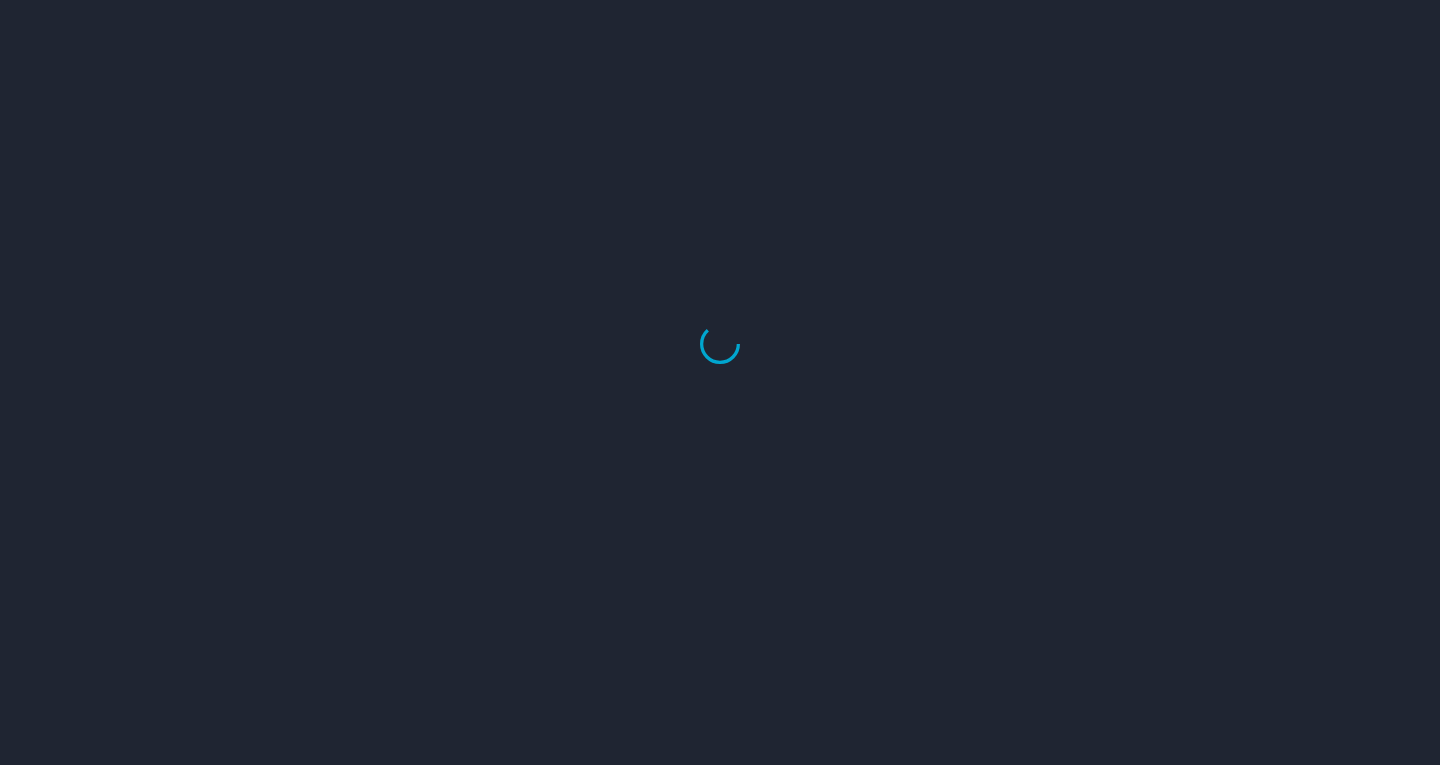 scroll, scrollTop: 0, scrollLeft: 0, axis: both 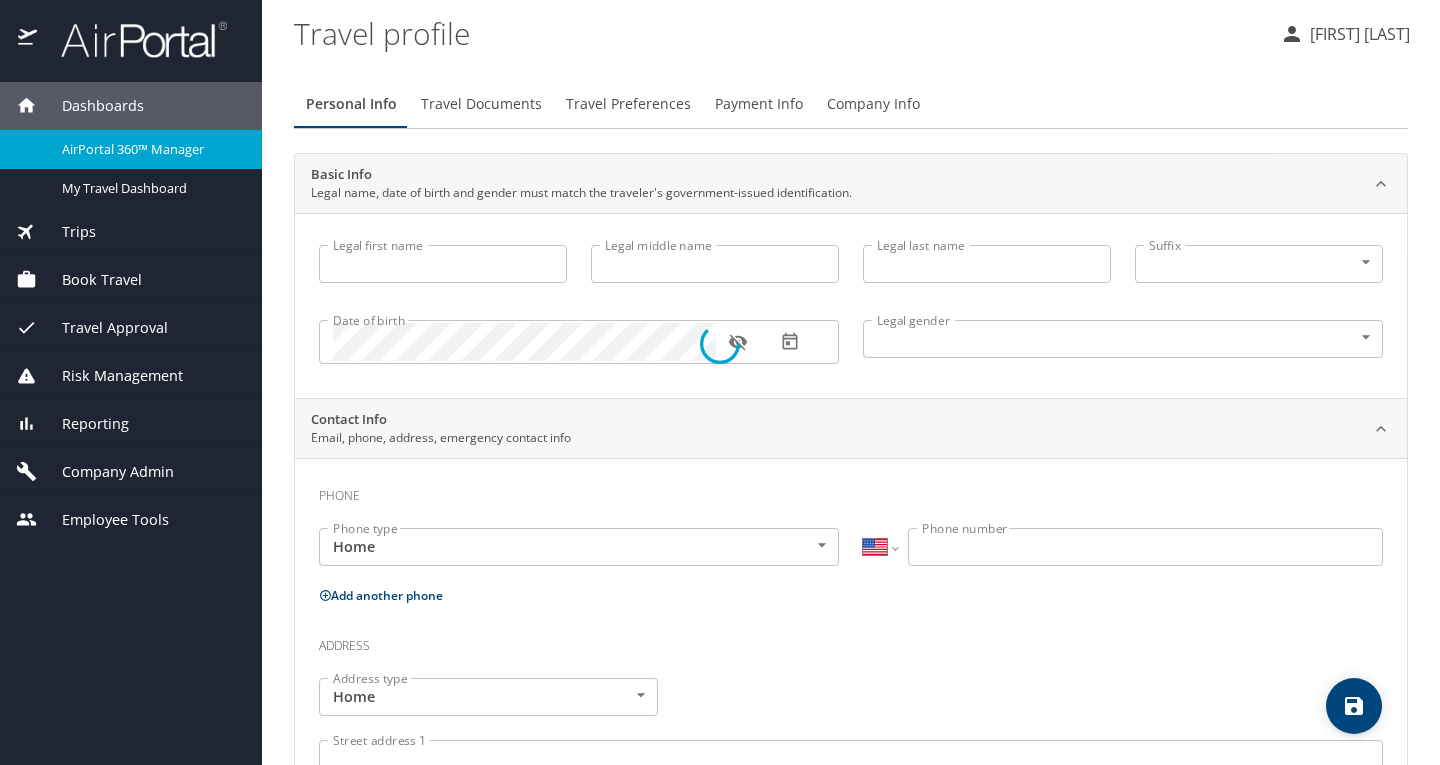 type on "[PERSON]" 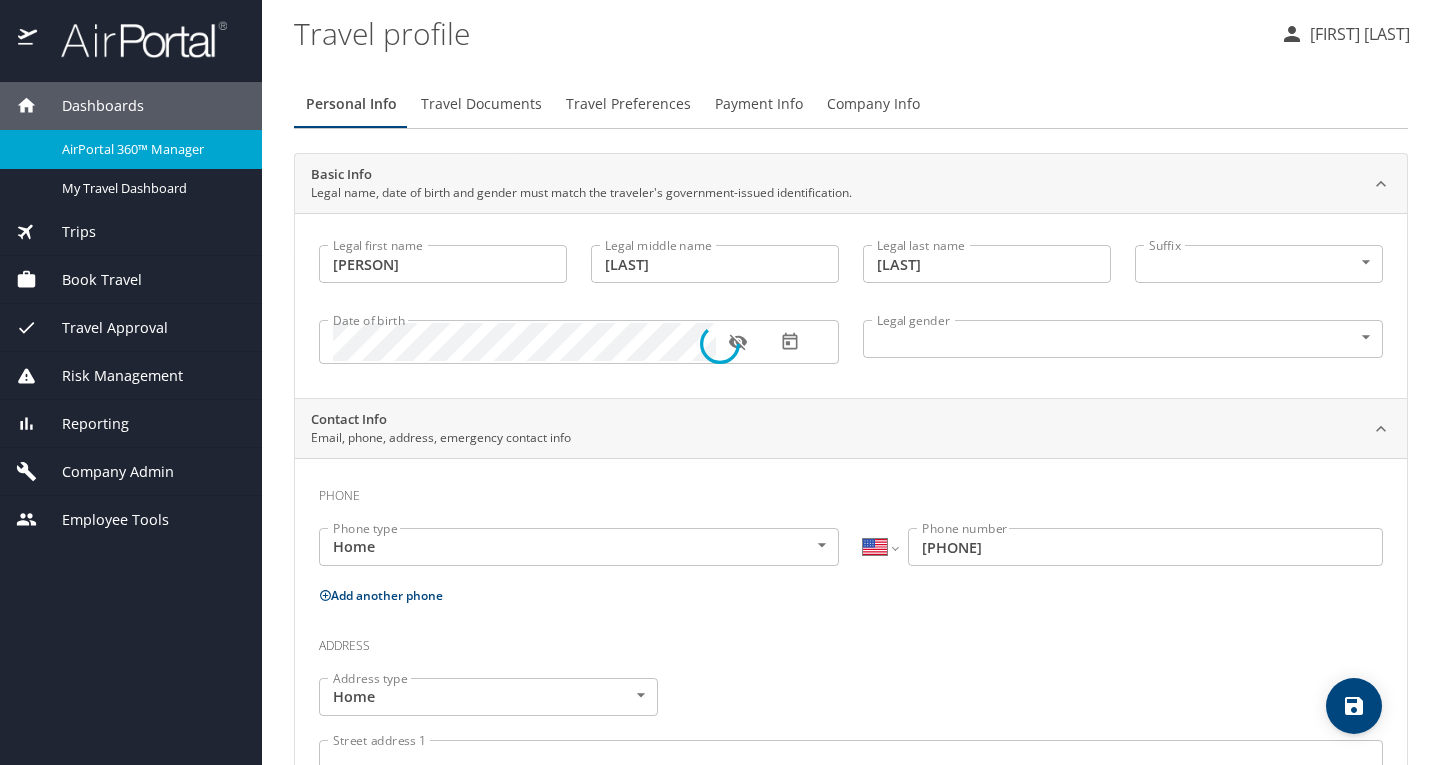 select on "US" 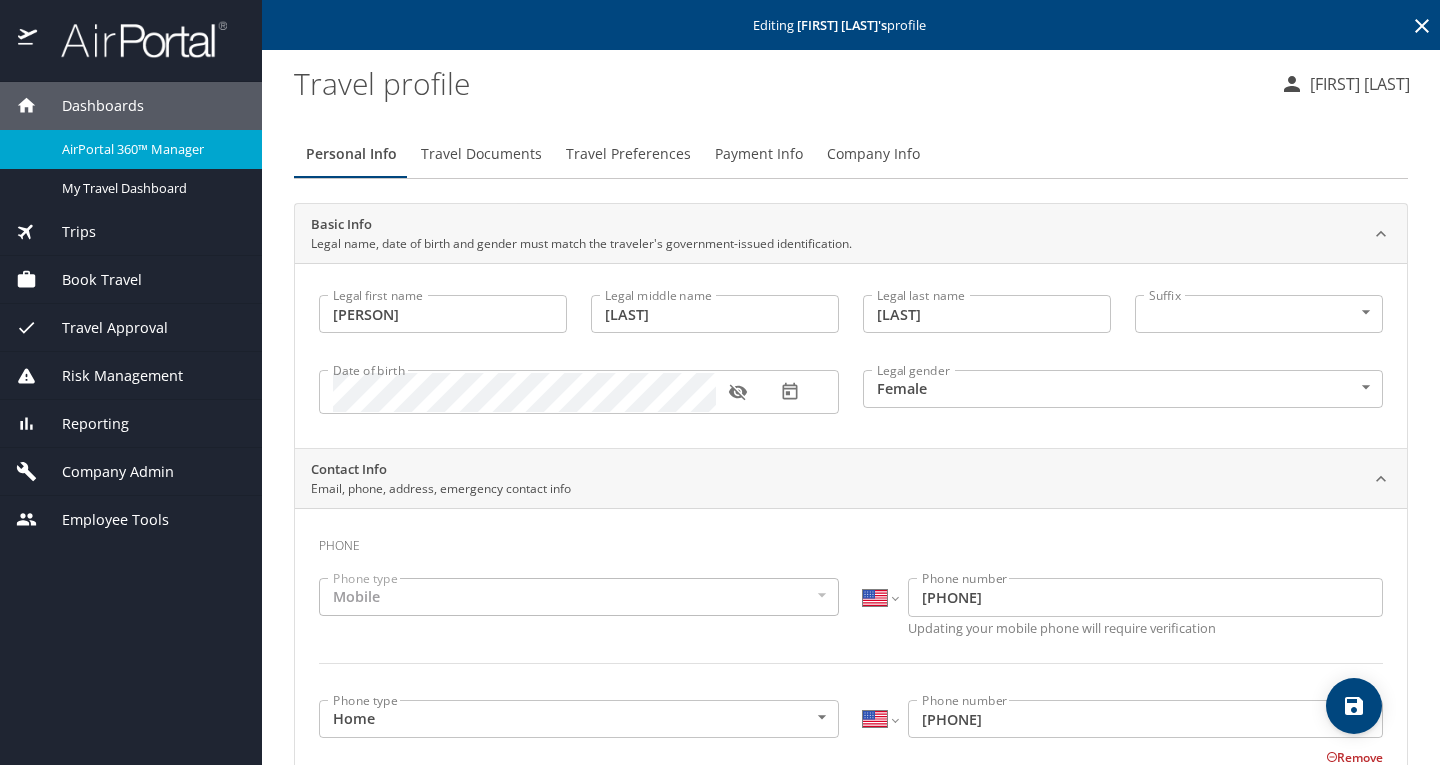 click on "Travel Preferences" at bounding box center [628, 154] 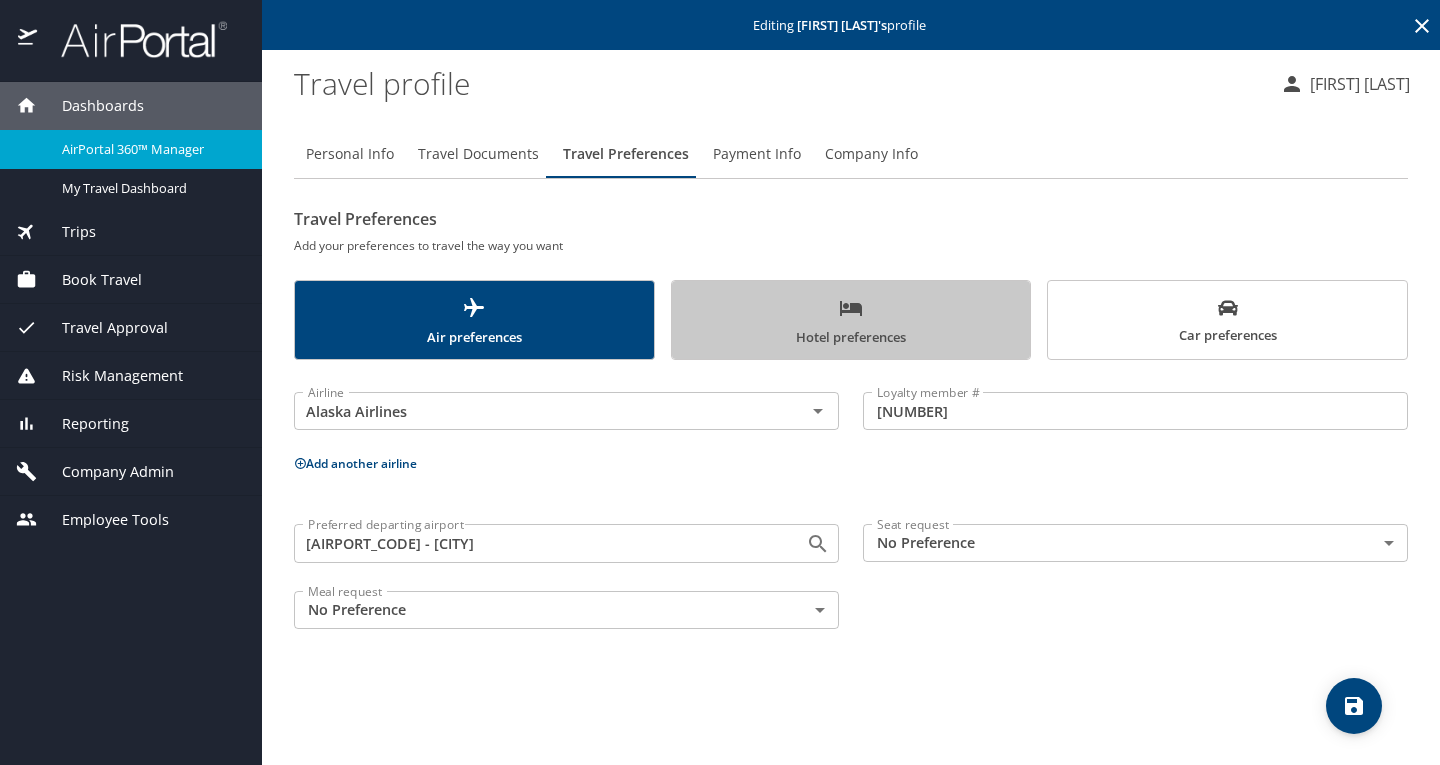 click on "Hotel preferences" at bounding box center [851, 322] 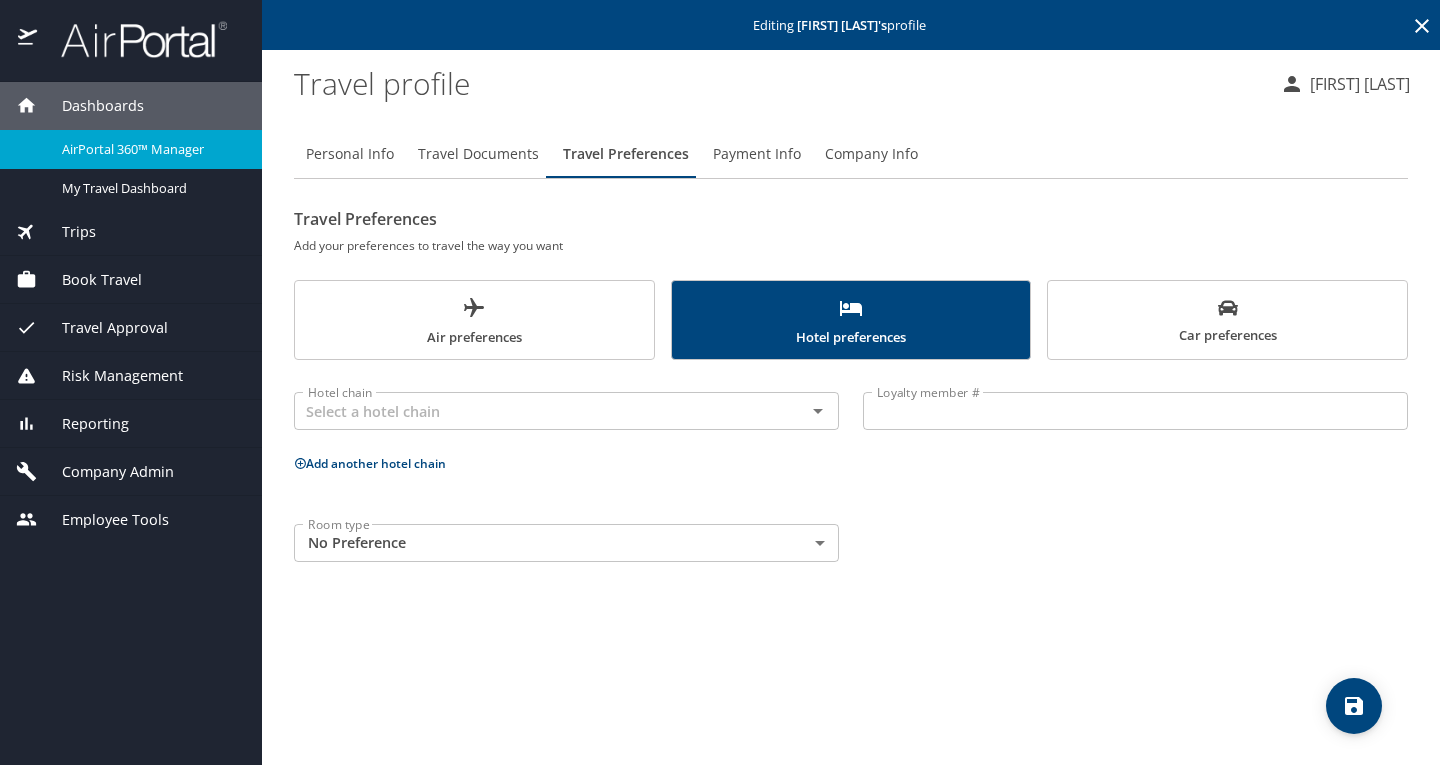 click on "Room type No Preference NotApplicable Room type" at bounding box center (851, 543) 